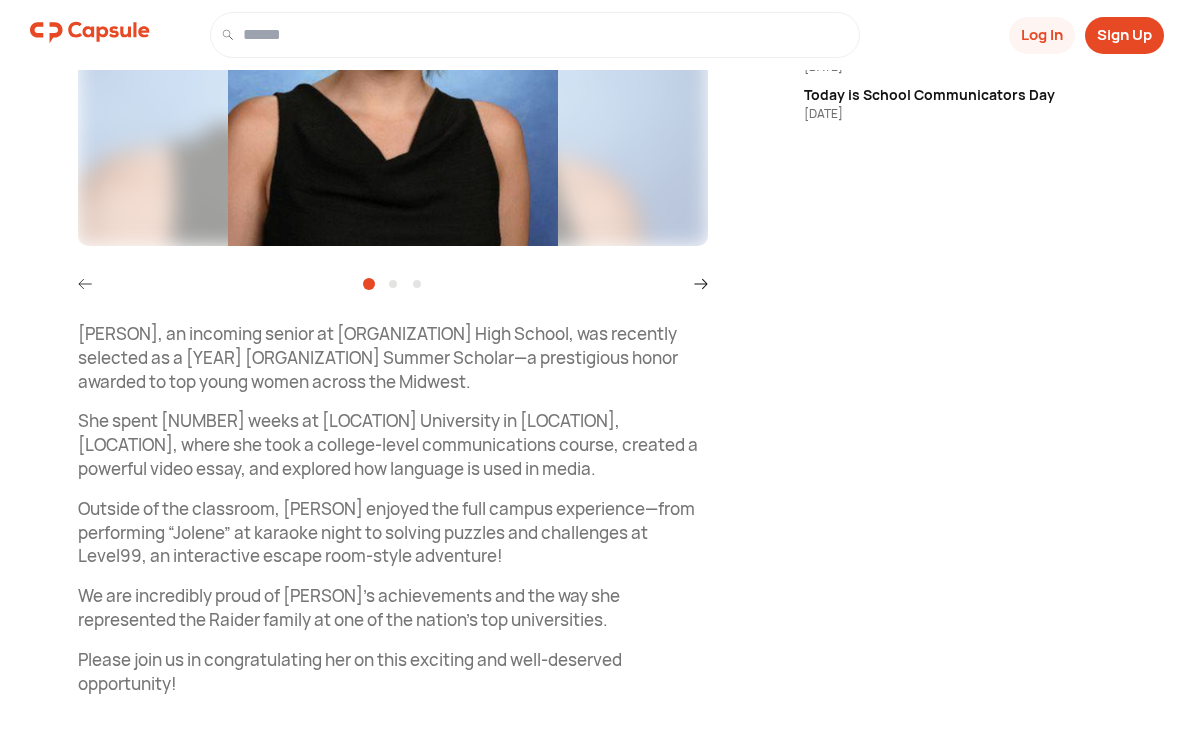 scroll, scrollTop: 504, scrollLeft: 0, axis: vertical 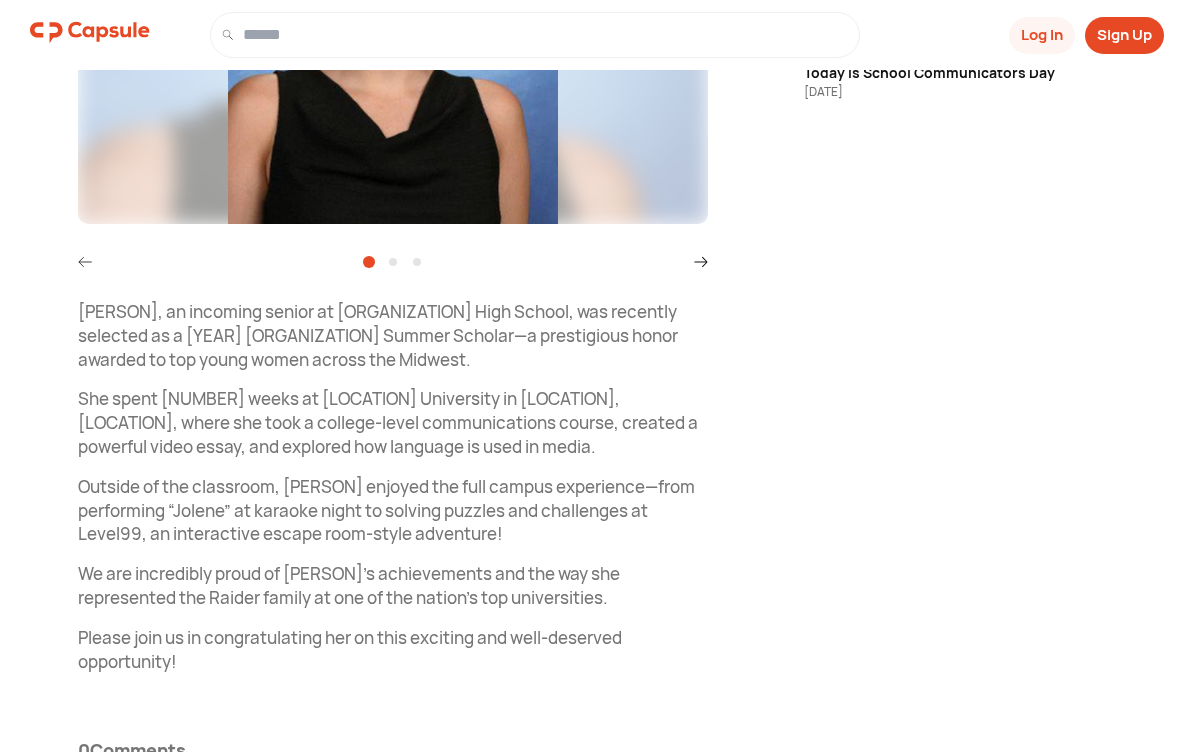click on "0  Comments" at bounding box center [132, 750] 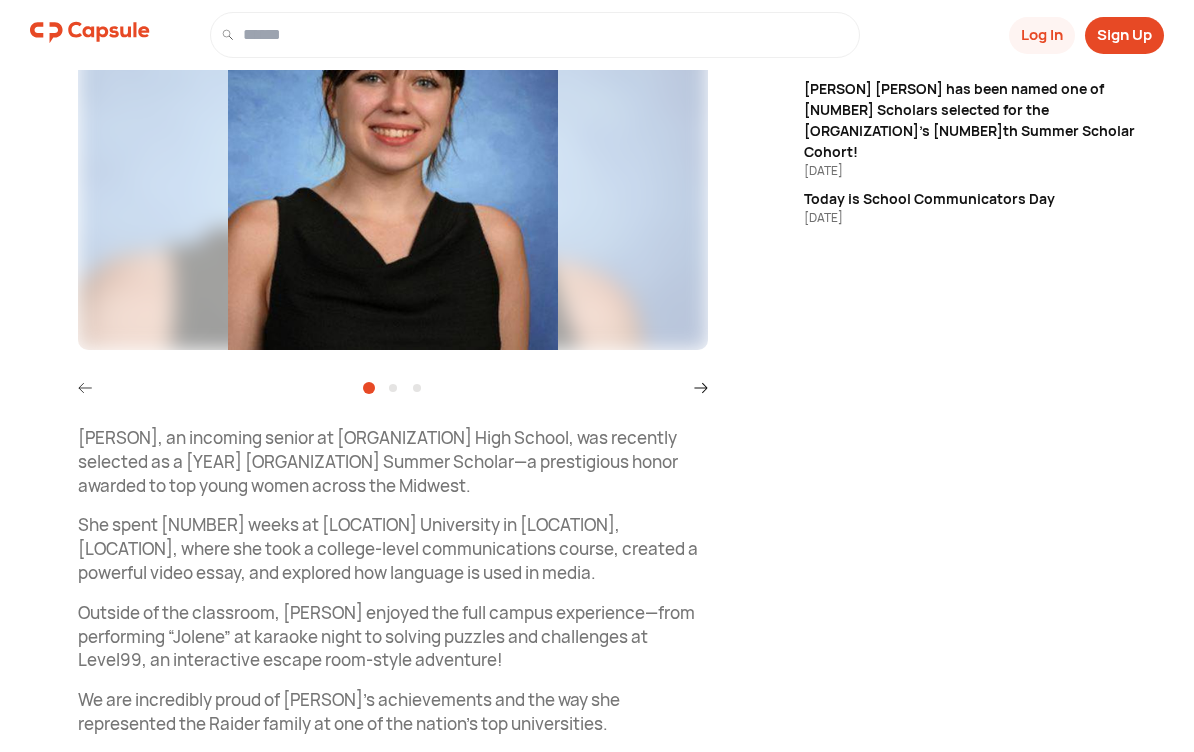 scroll, scrollTop: 377, scrollLeft: 0, axis: vertical 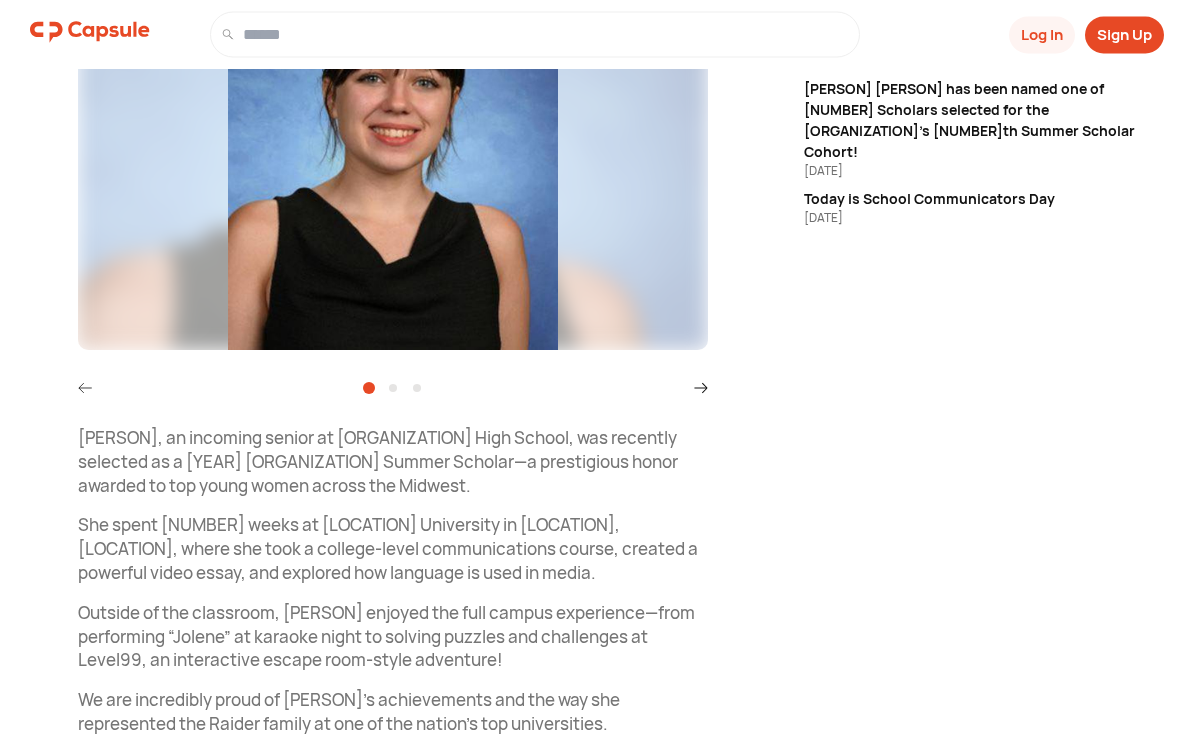click on "School & Education Follow Visit link [ORGANIZATION] 7 hours ago Congratulations to [ORGANIZATION]’s [PERSON] [ORGANIZATION] 7 hours ago Subscribe [PERSON], an incoming senior at [ORGANIZATION] High School, was recently selected as a [YEAR] [ORGANIZATION] Summer Scholar—a prestigious honor awarded to top young women across the Midwest.
She spent [NUMBER] weeks at [LOCATION] University in [LOCATION], [LOCATION], where she took a college-level communications course, created a powerful video essay, and explored how language is used in media.
Outside of the classroom, [PERSON] enjoyed the full campus experience—from performing “Jolene” at karaoke night to solving puzzles and challenges at Level99, an interactive escape room-style adventure!
We are incredibly proud of [PERSON]’s achievements and the way she represented the Raider family at one of the nation’s top universities.
Please join us in congratulating her on this exciting and well-deserved opportunity! 0 0 Comments @ BLS" at bounding box center (597, 305) 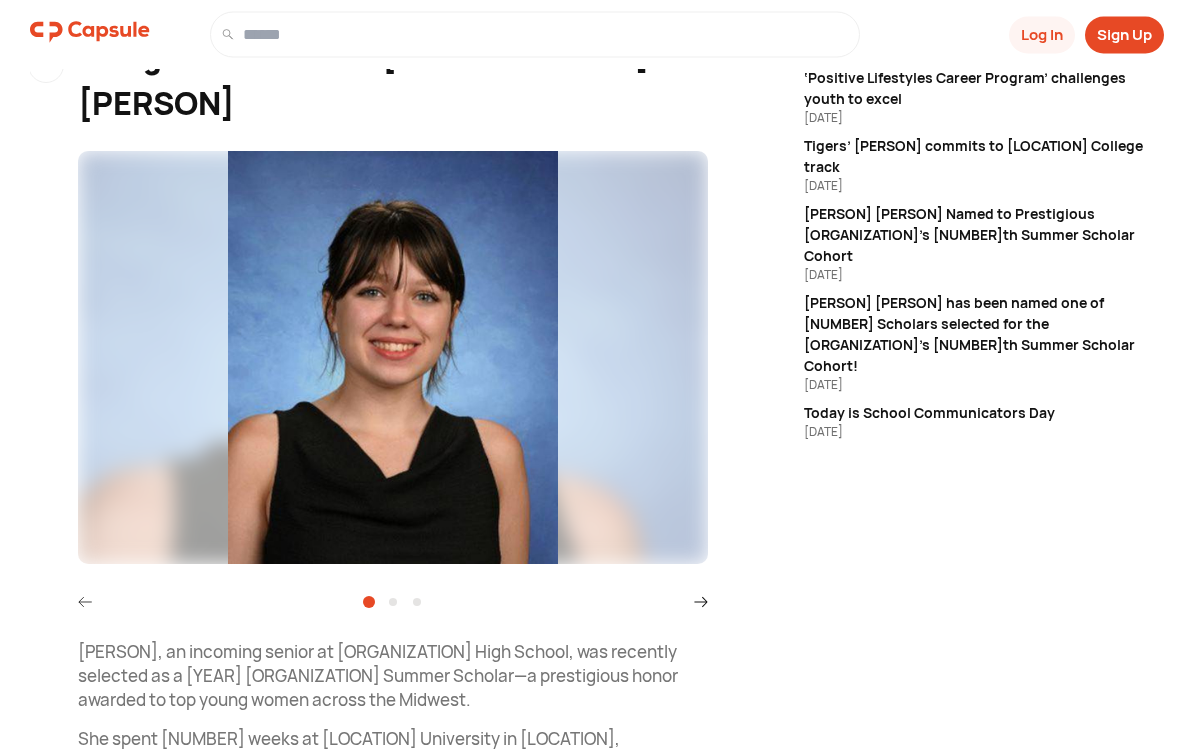 scroll, scrollTop: 164, scrollLeft: 0, axis: vertical 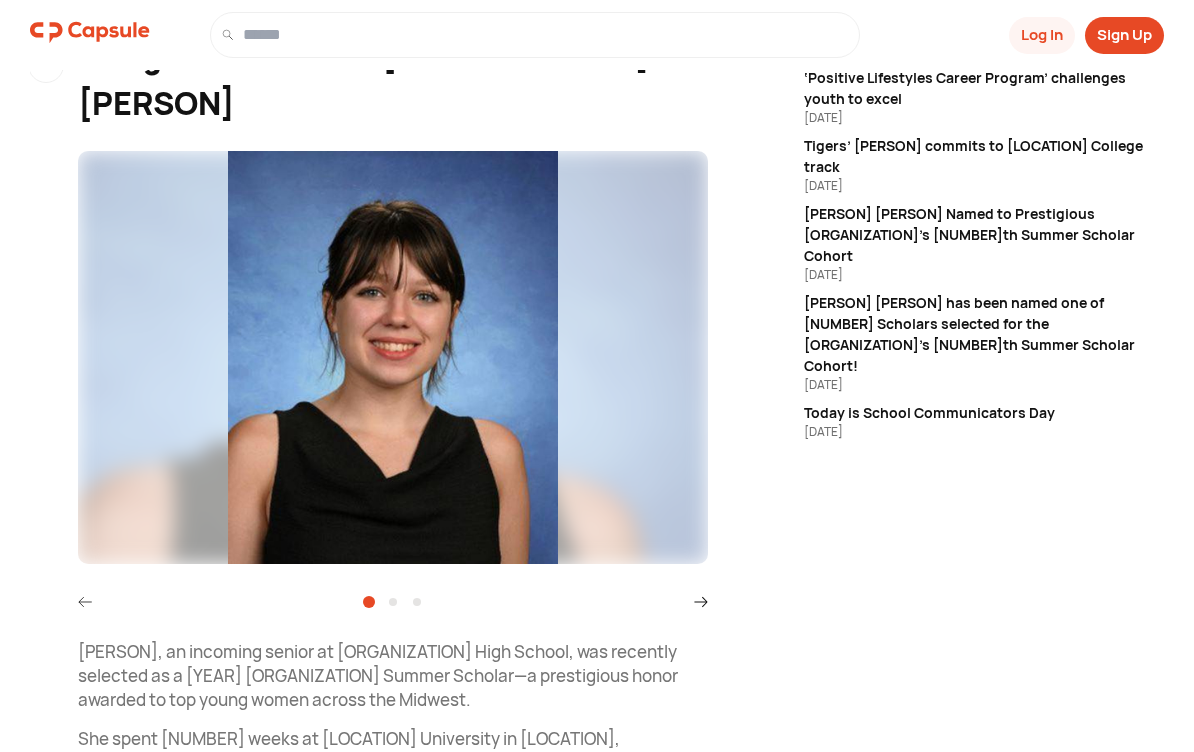 click on "Sign Up" at bounding box center [1124, 35] 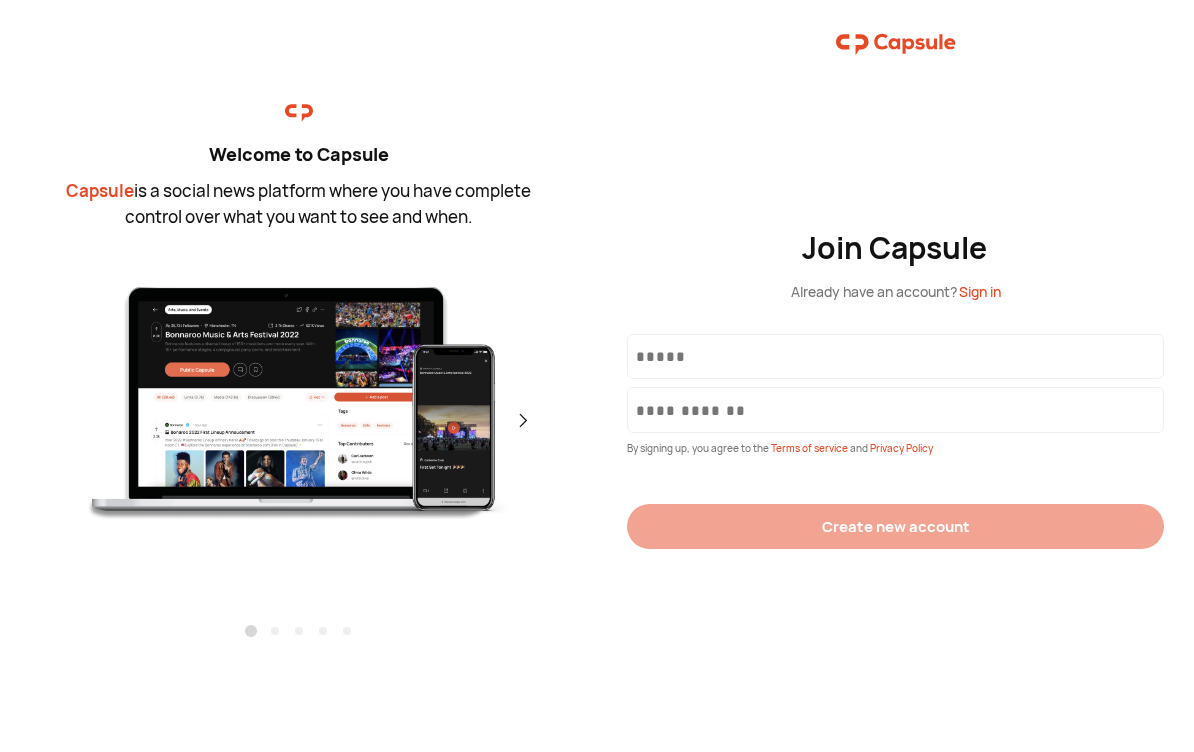 click at bounding box center (895, 356) 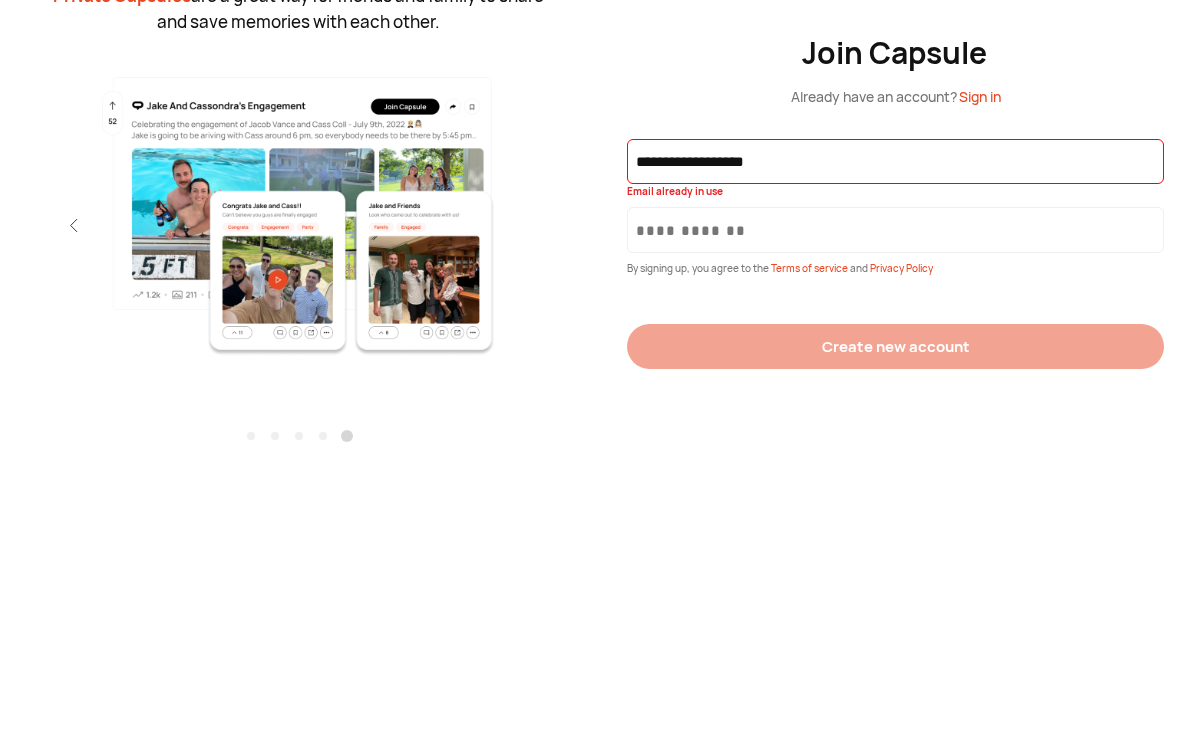 type on "**********" 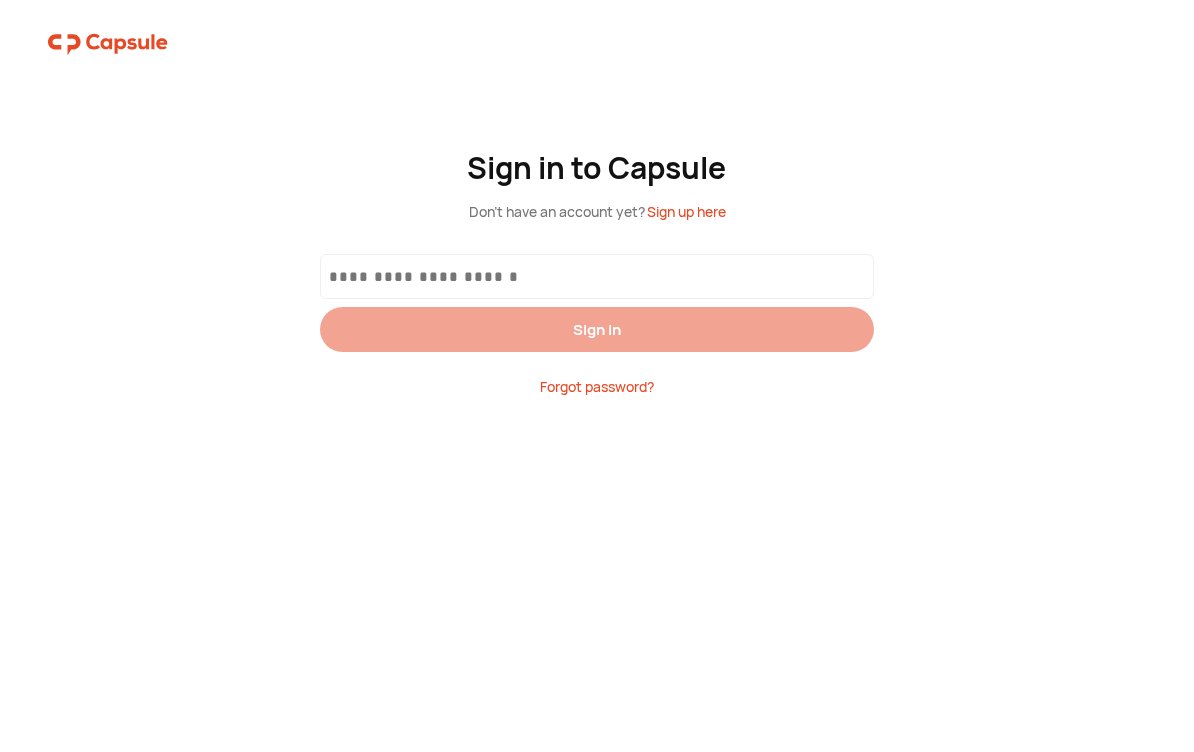 click at bounding box center (597, 276) 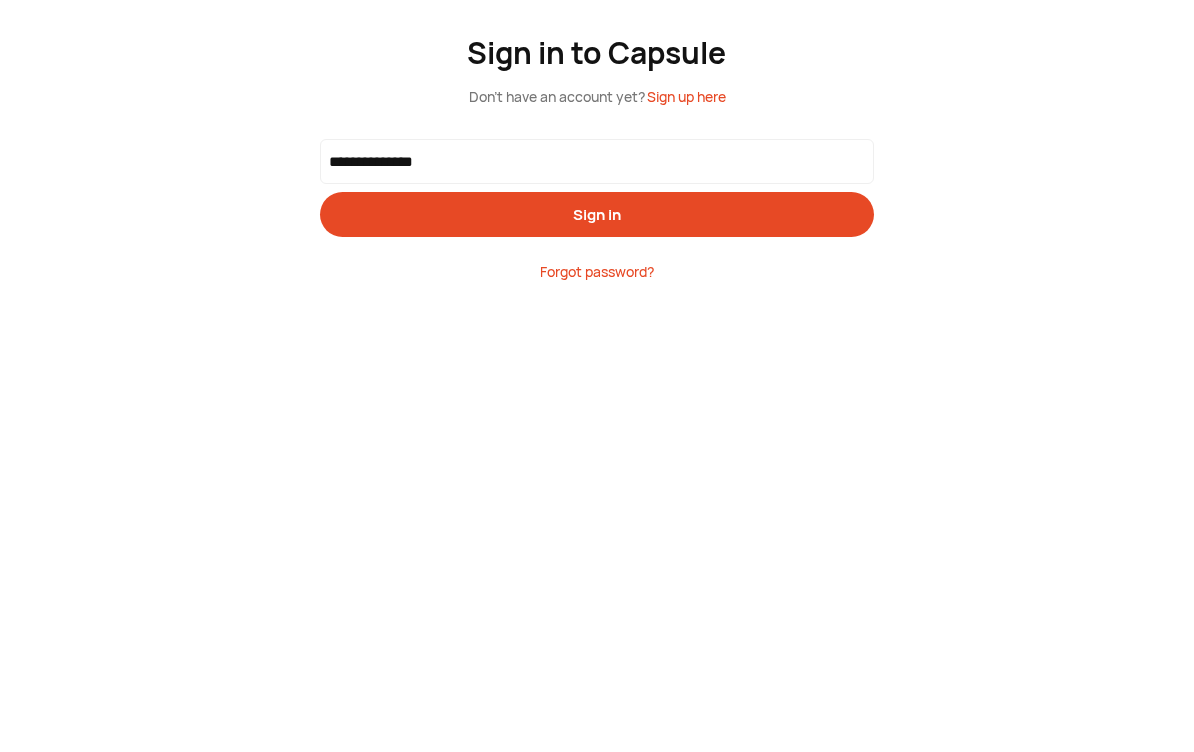type on "**********" 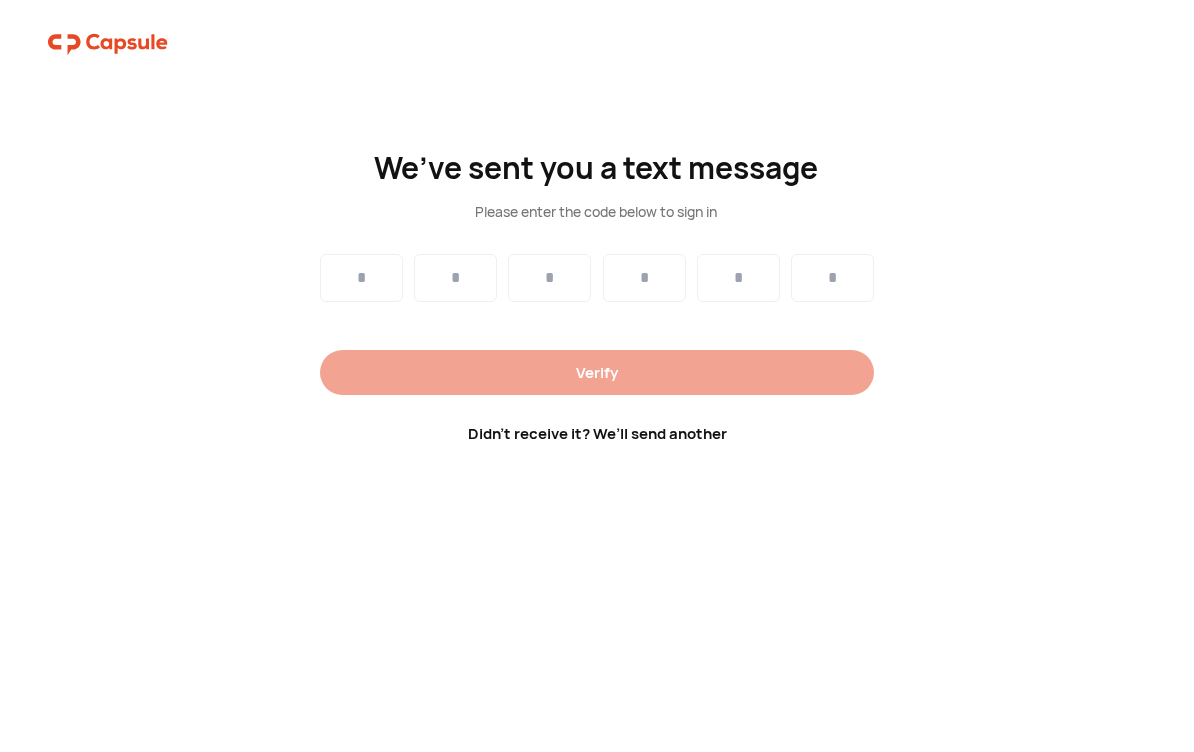 click on "Verify" at bounding box center [597, 372] 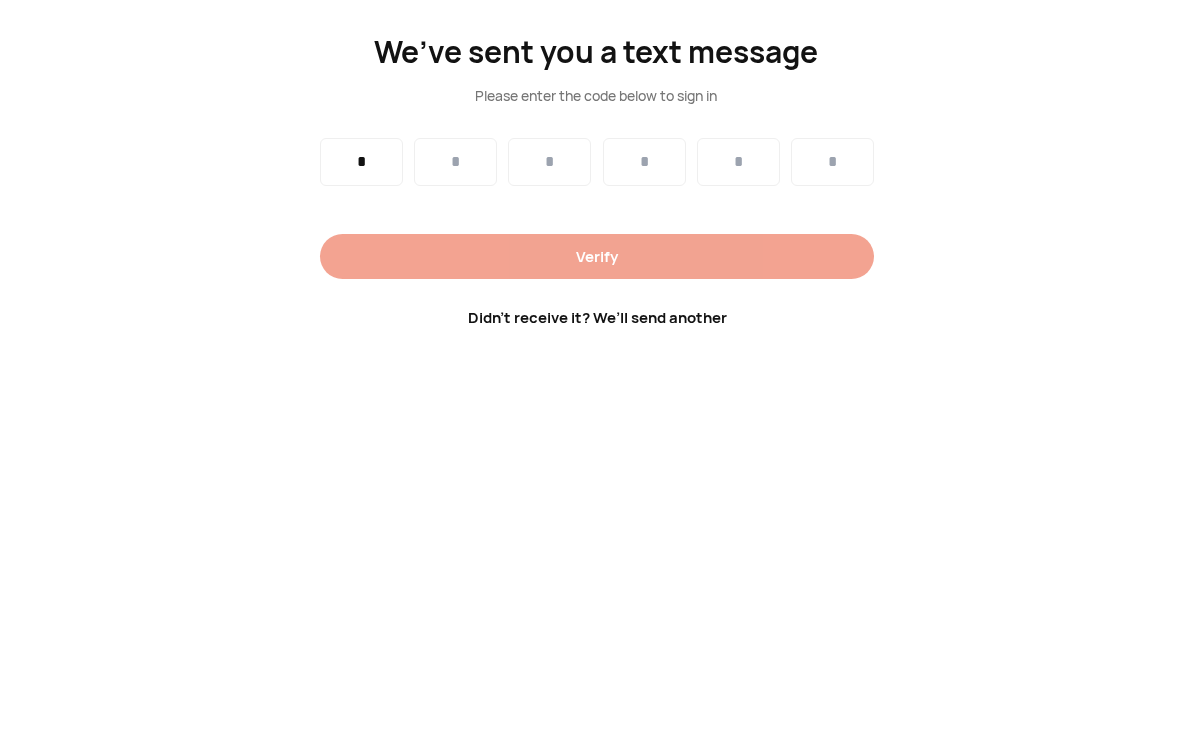 type on "*" 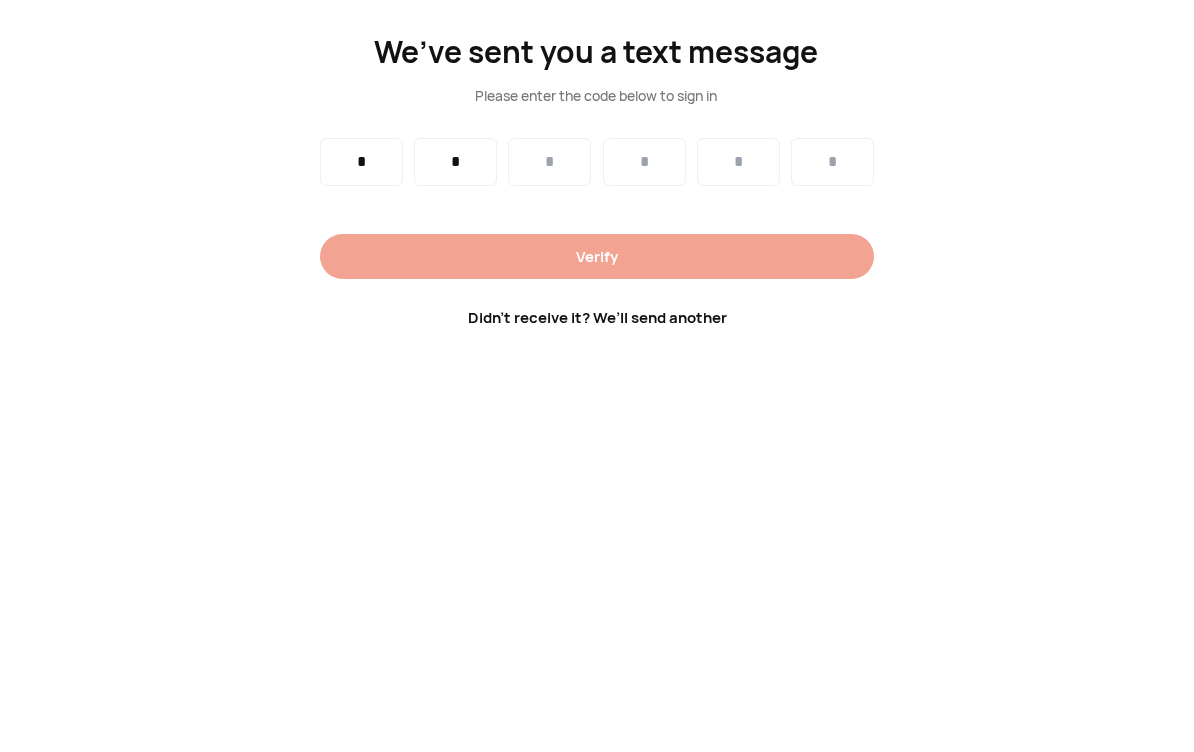 type on "*" 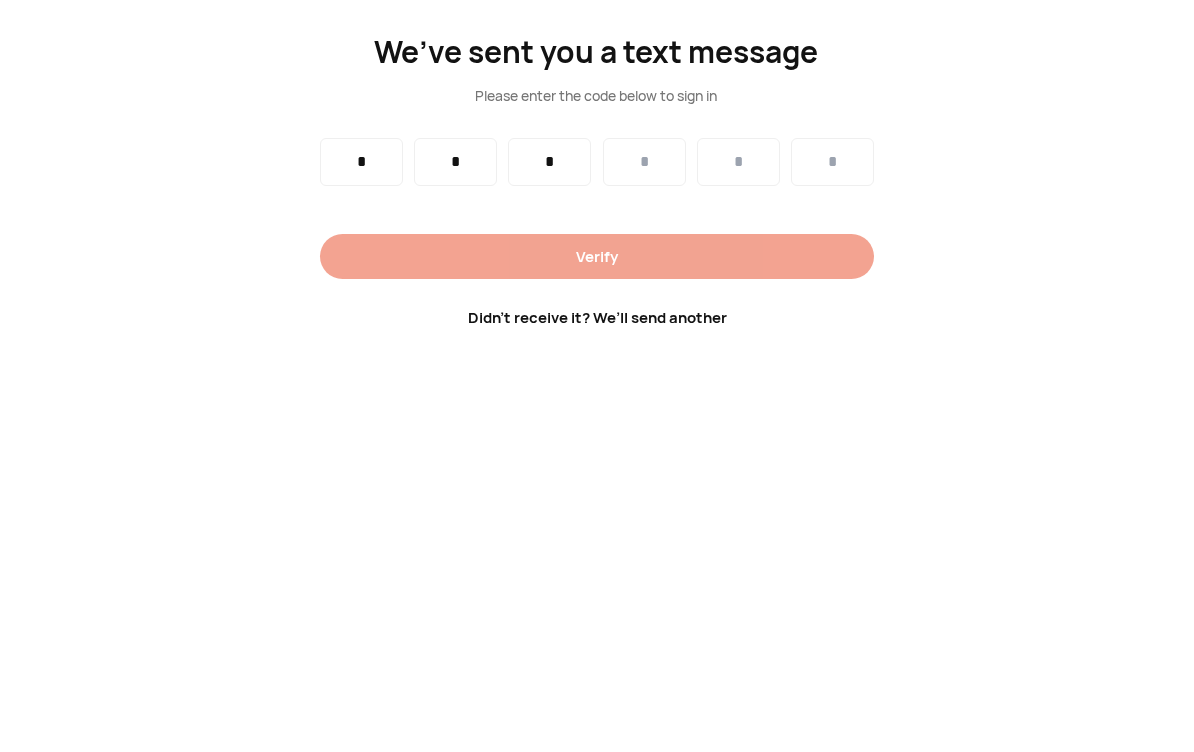 type on "*" 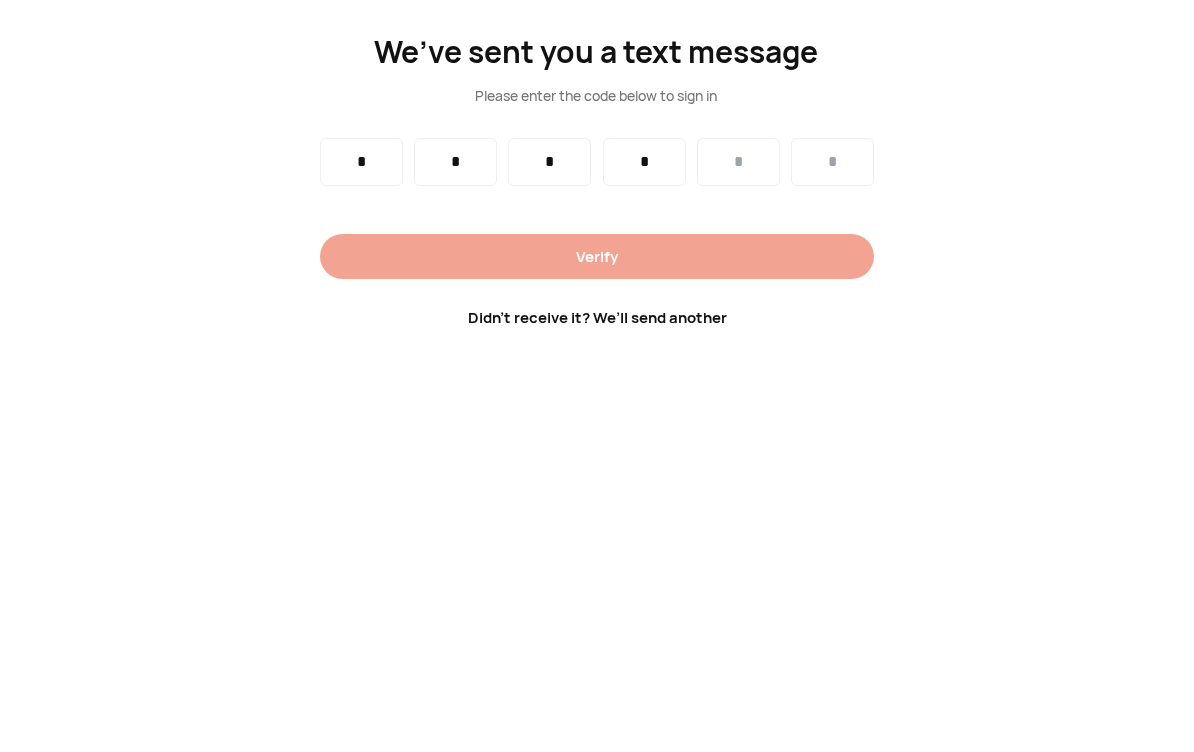 type on "*" 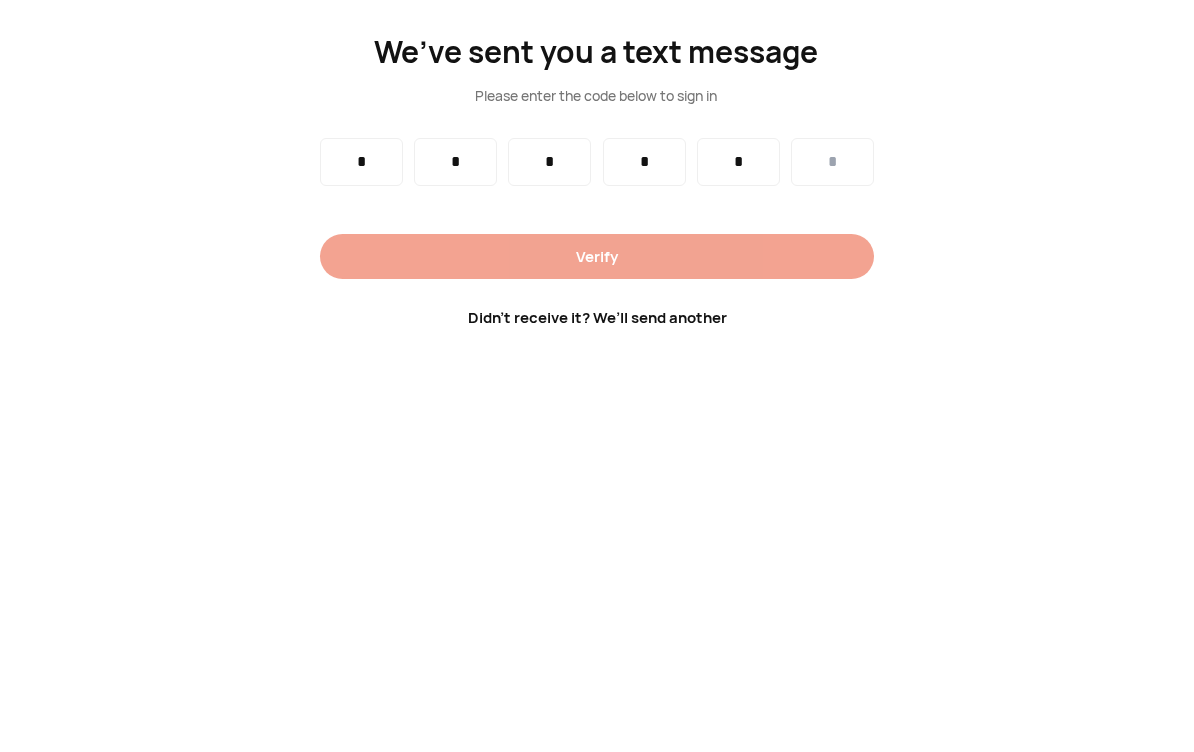 type on "*" 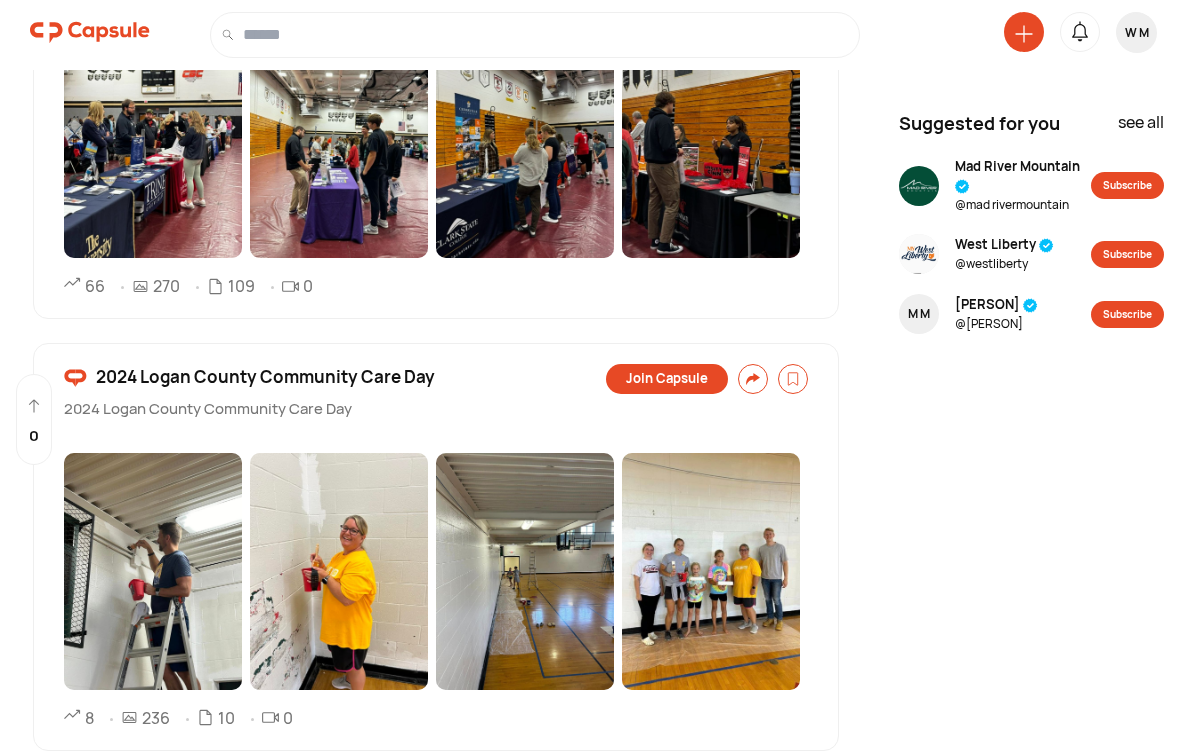 scroll, scrollTop: 3804, scrollLeft: 0, axis: vertical 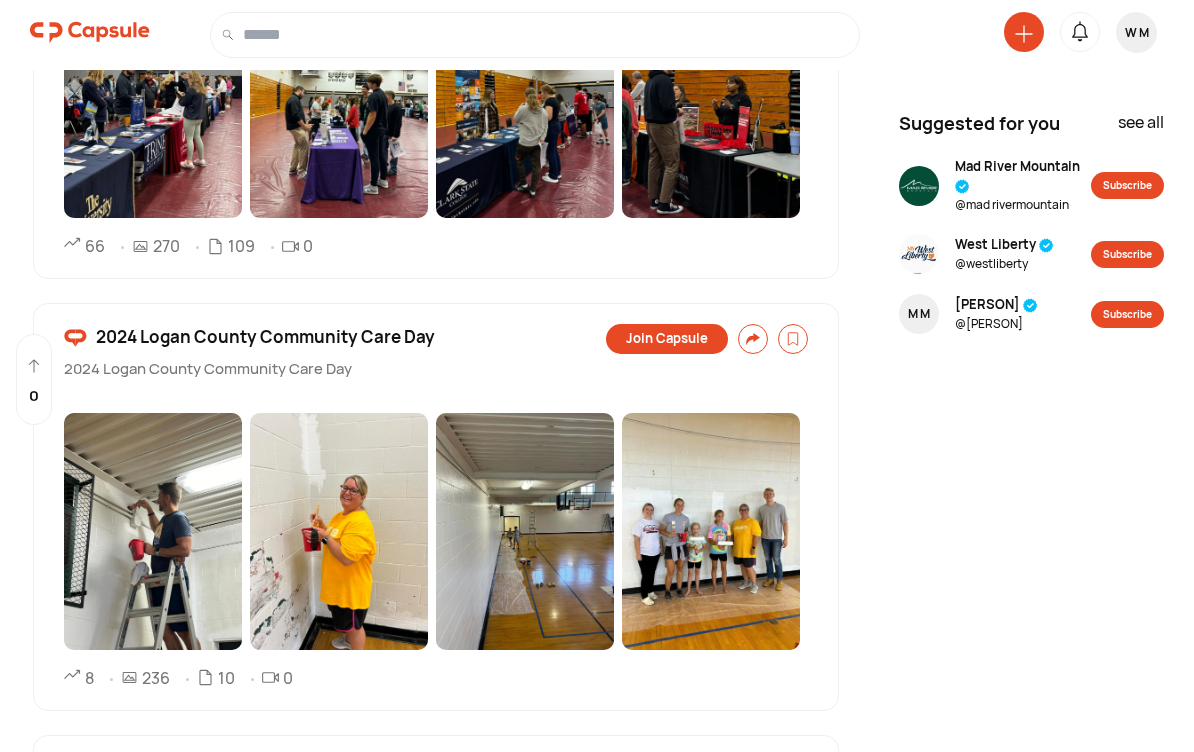 click on "Suggested for you see all [ORGANIZATION] @ [ORGANIZATION] Subscribe [LOCATION] @ [LOCATION] Subscribe M M [PERSON] @ [PERSON] Subscribe" at bounding box center (1032, 412) 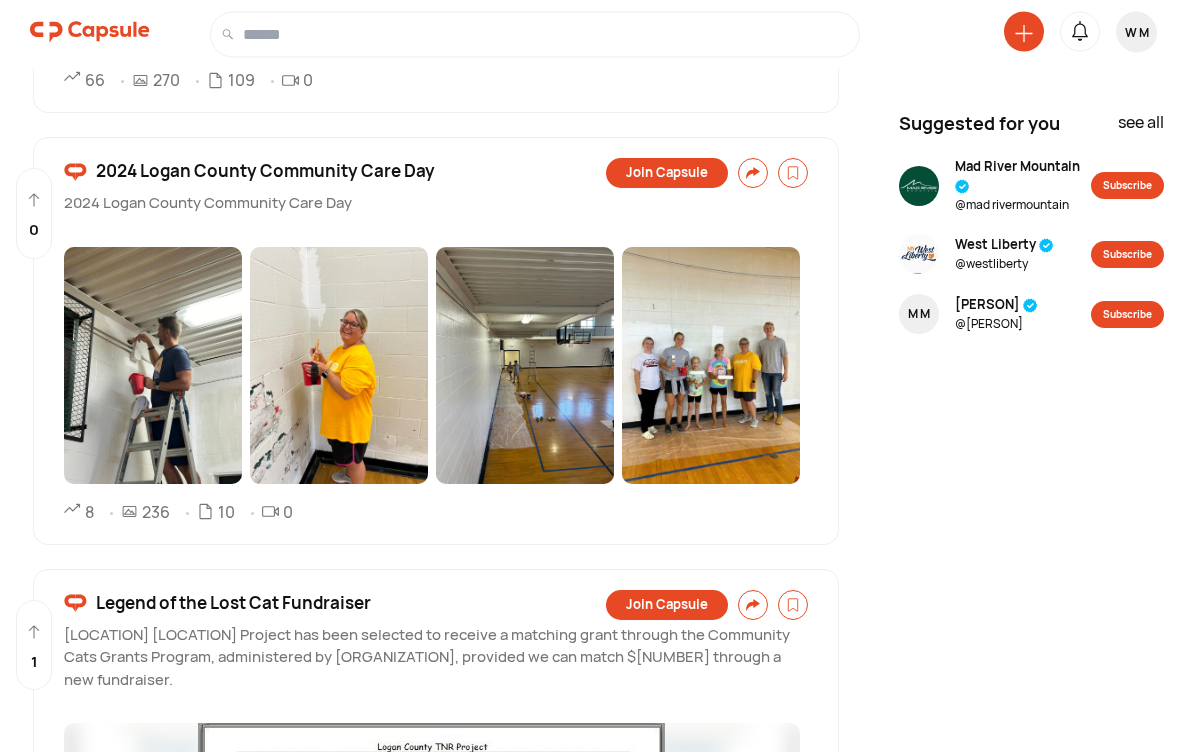 scroll, scrollTop: 3970, scrollLeft: 0, axis: vertical 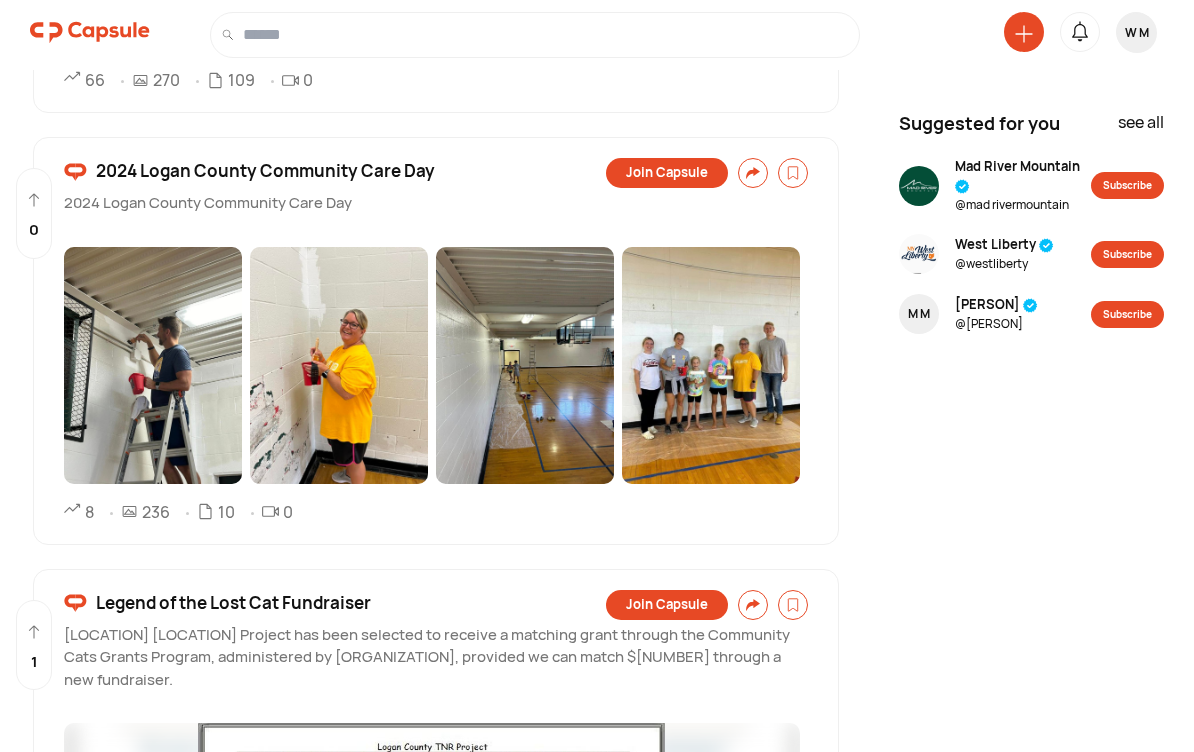 click at bounding box center (153, 365) 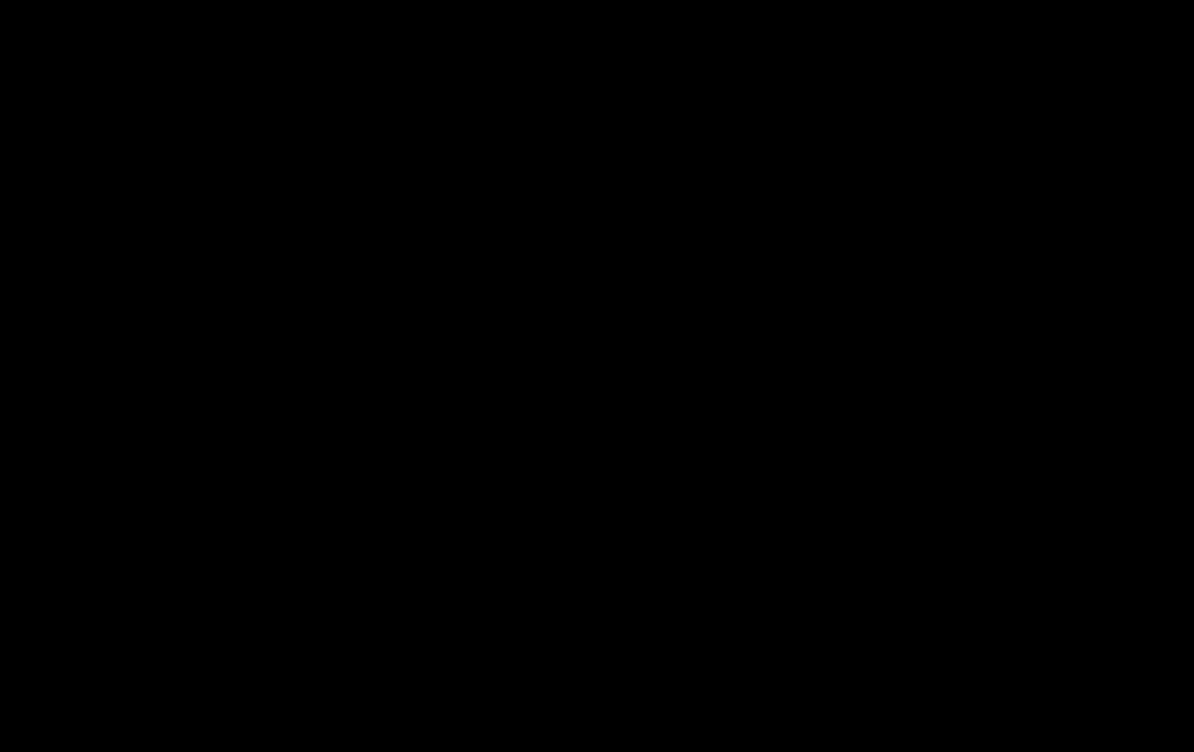 scroll, scrollTop: 0, scrollLeft: 0, axis: both 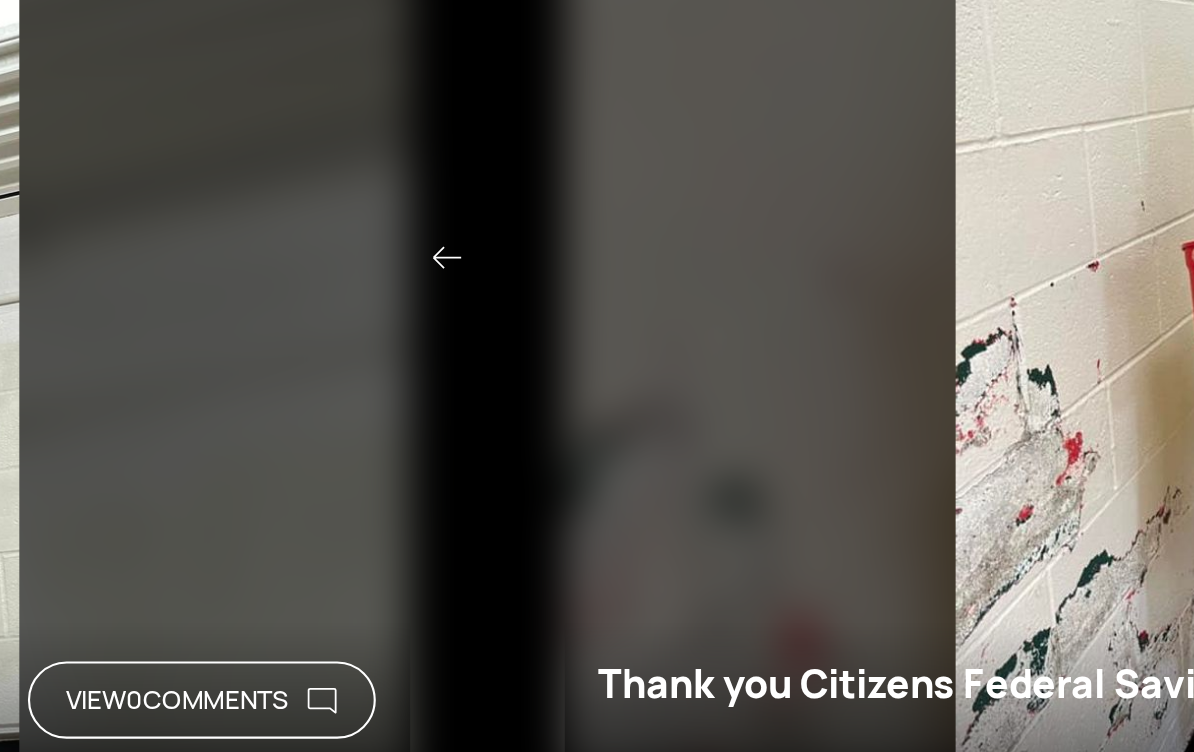 click 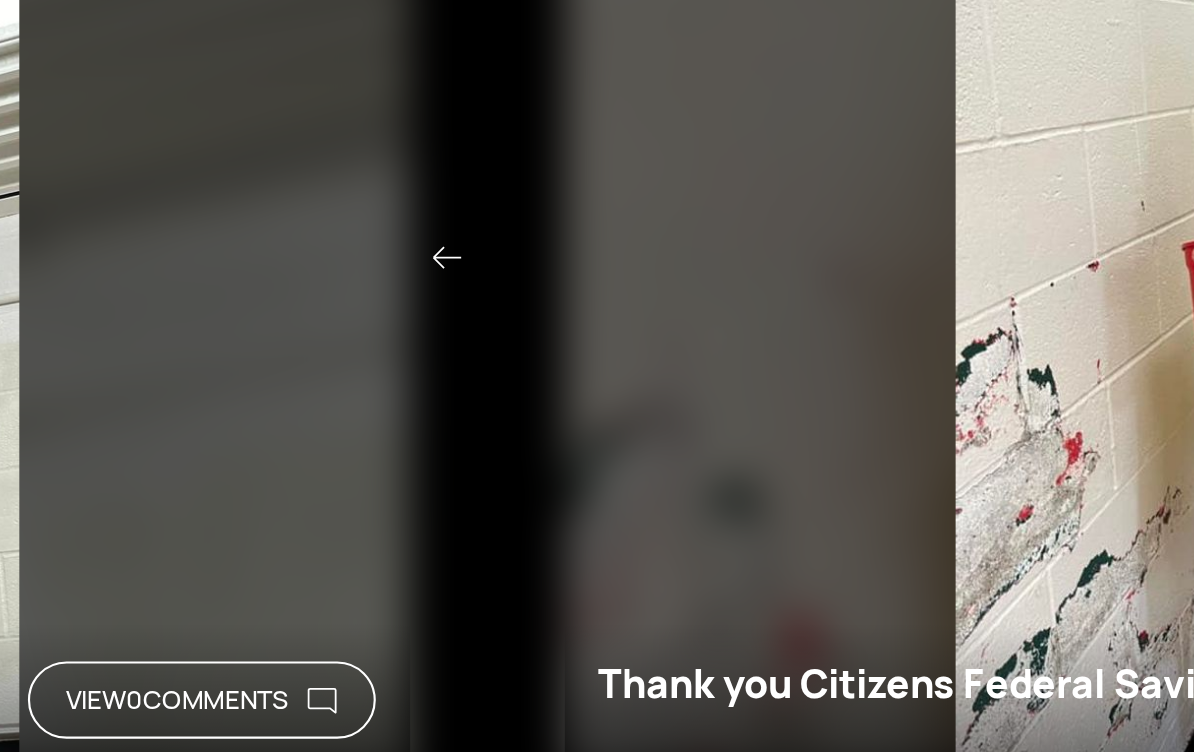 click at bounding box center [628, 336] 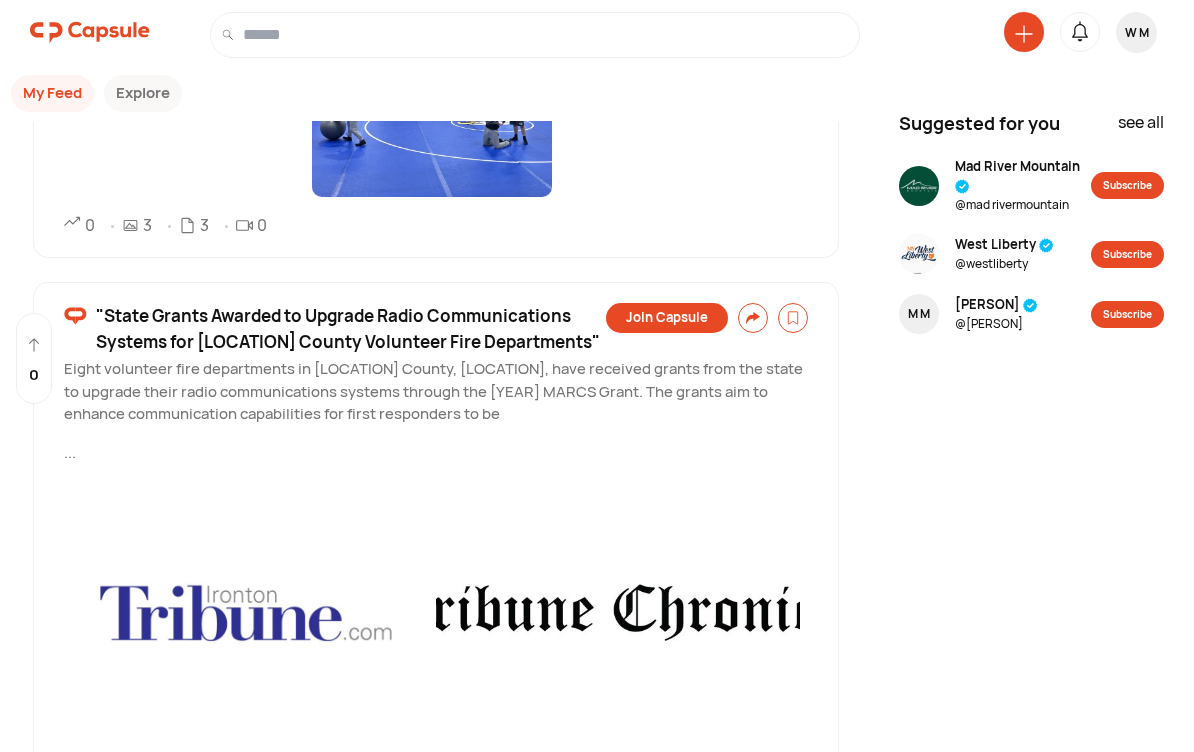 scroll, scrollTop: 8941, scrollLeft: 0, axis: vertical 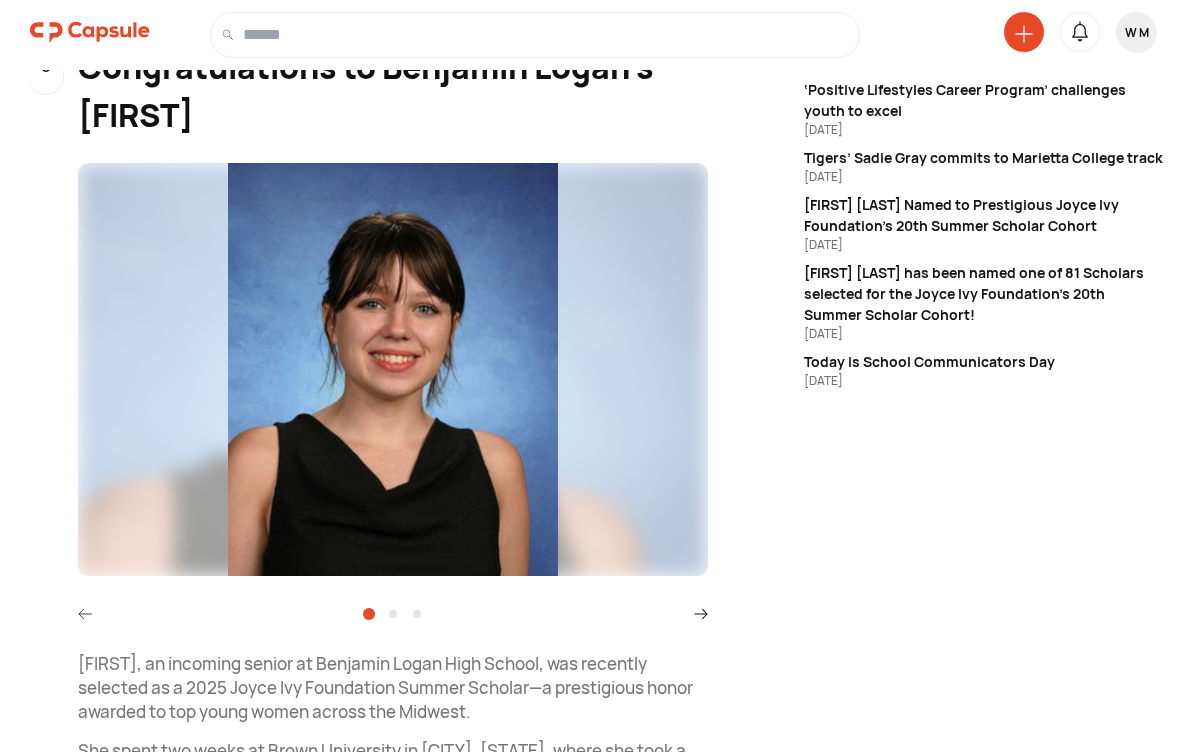 click 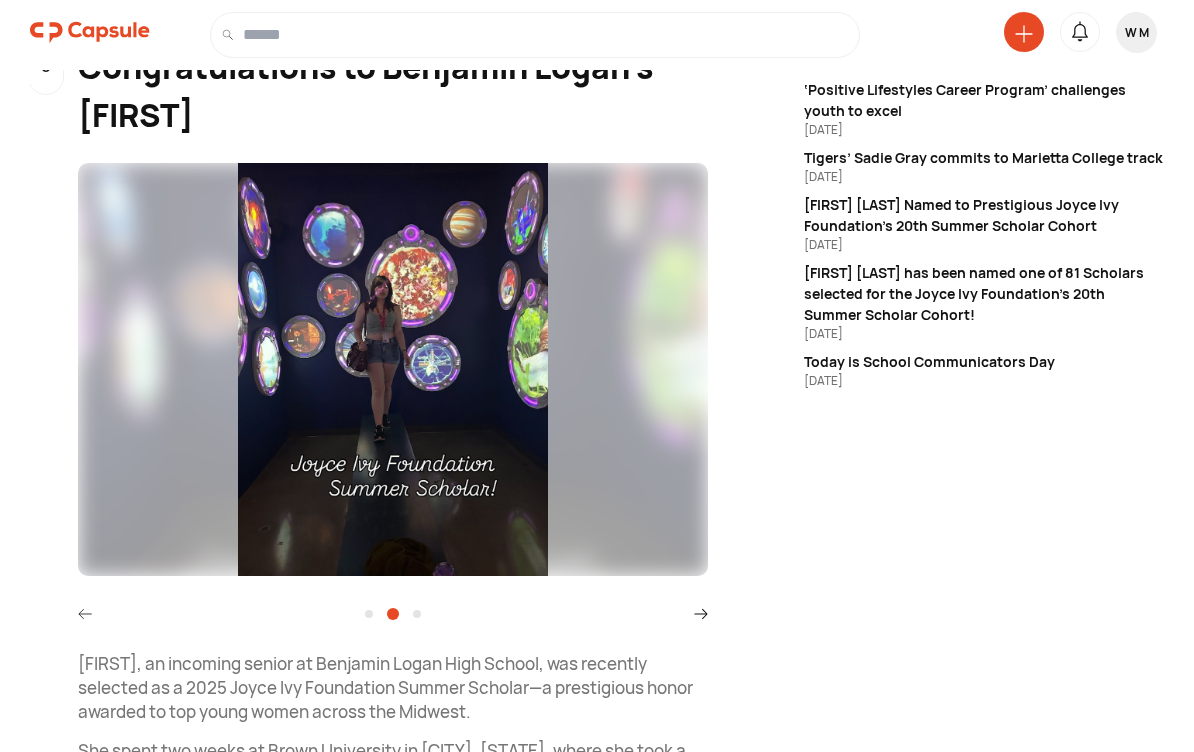 click 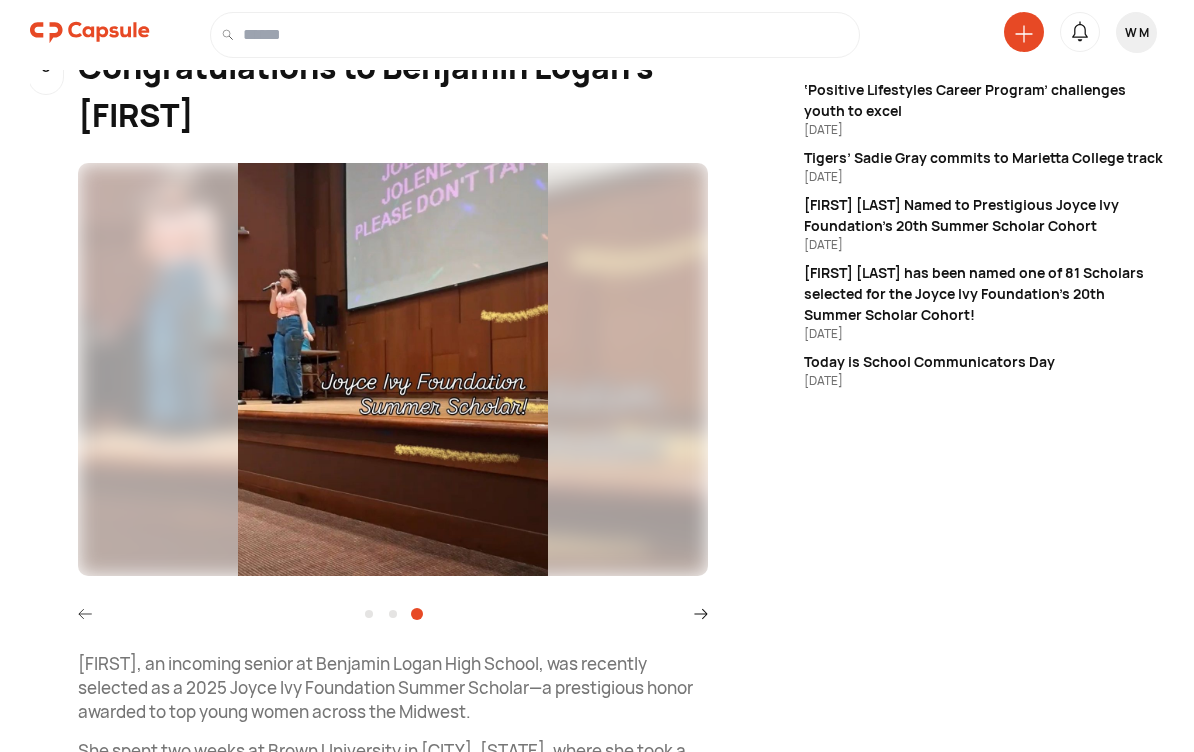 click 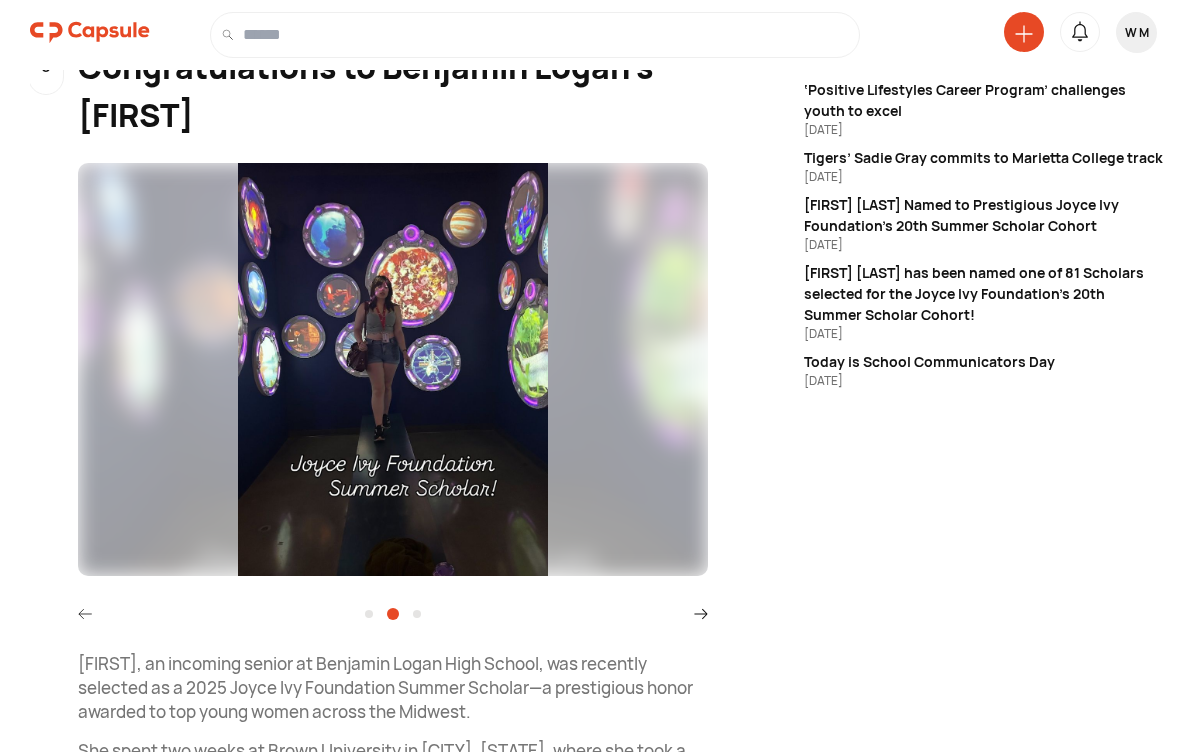 click 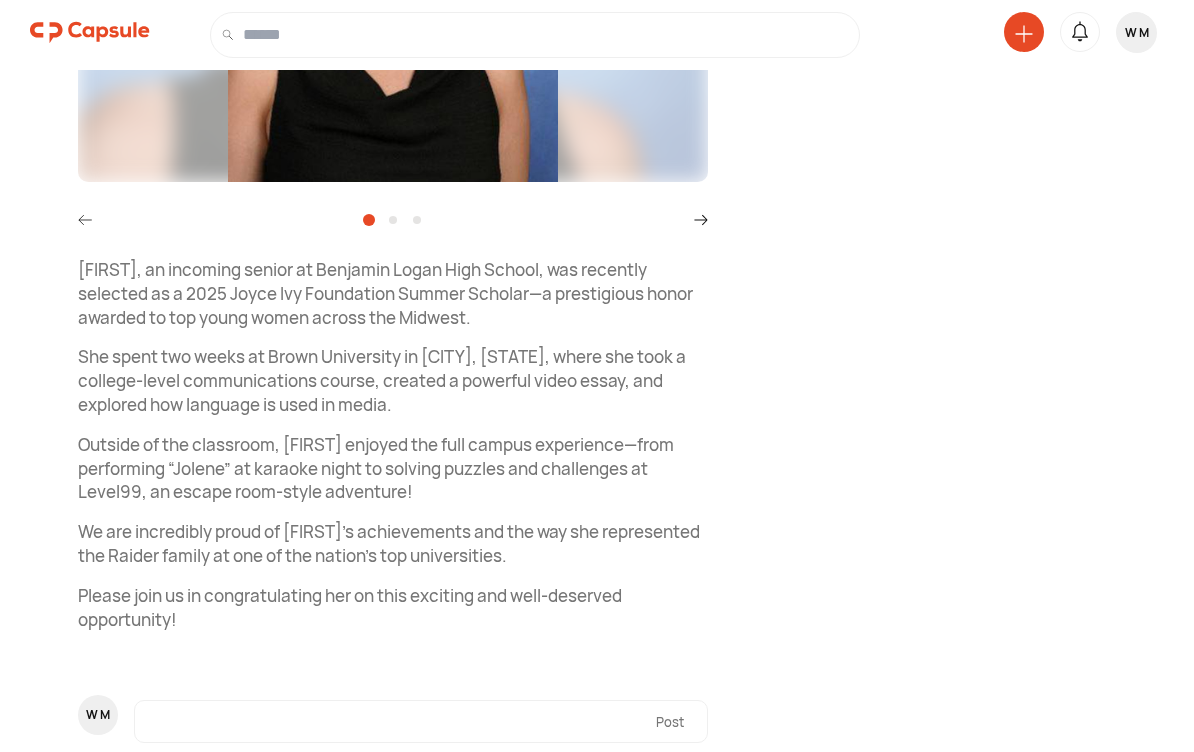 scroll, scrollTop: 569, scrollLeft: 0, axis: vertical 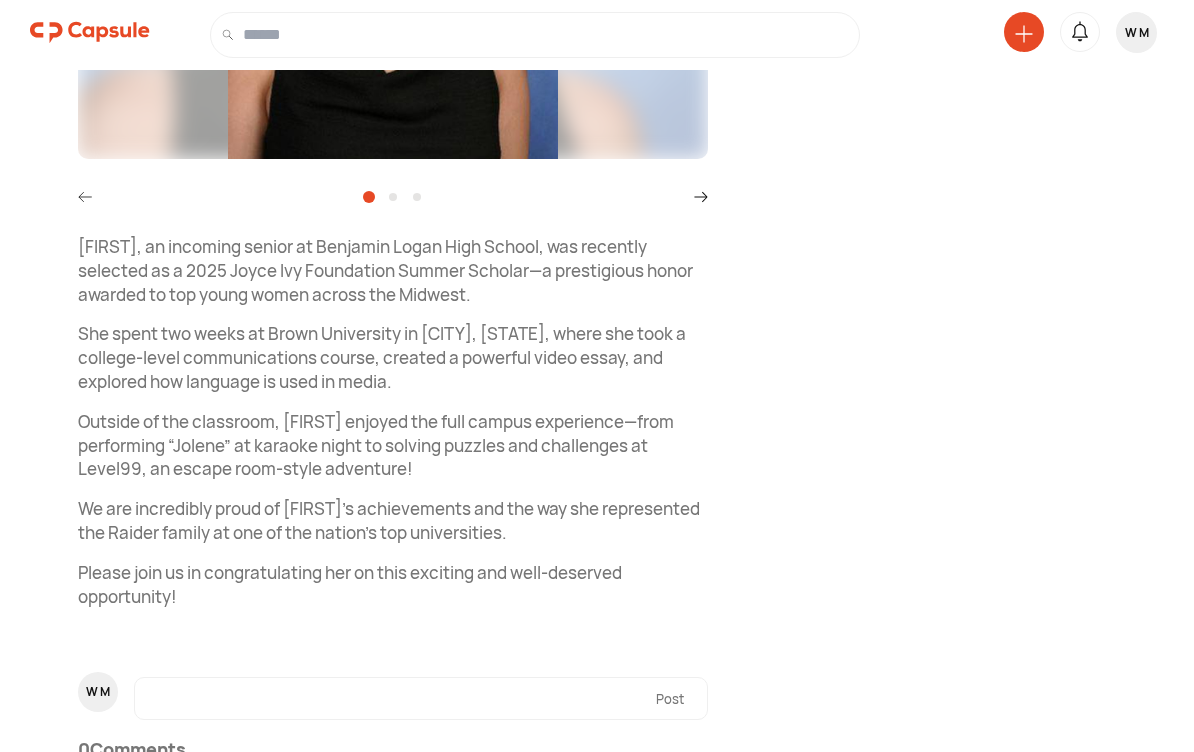 click at bounding box center [399, 698] 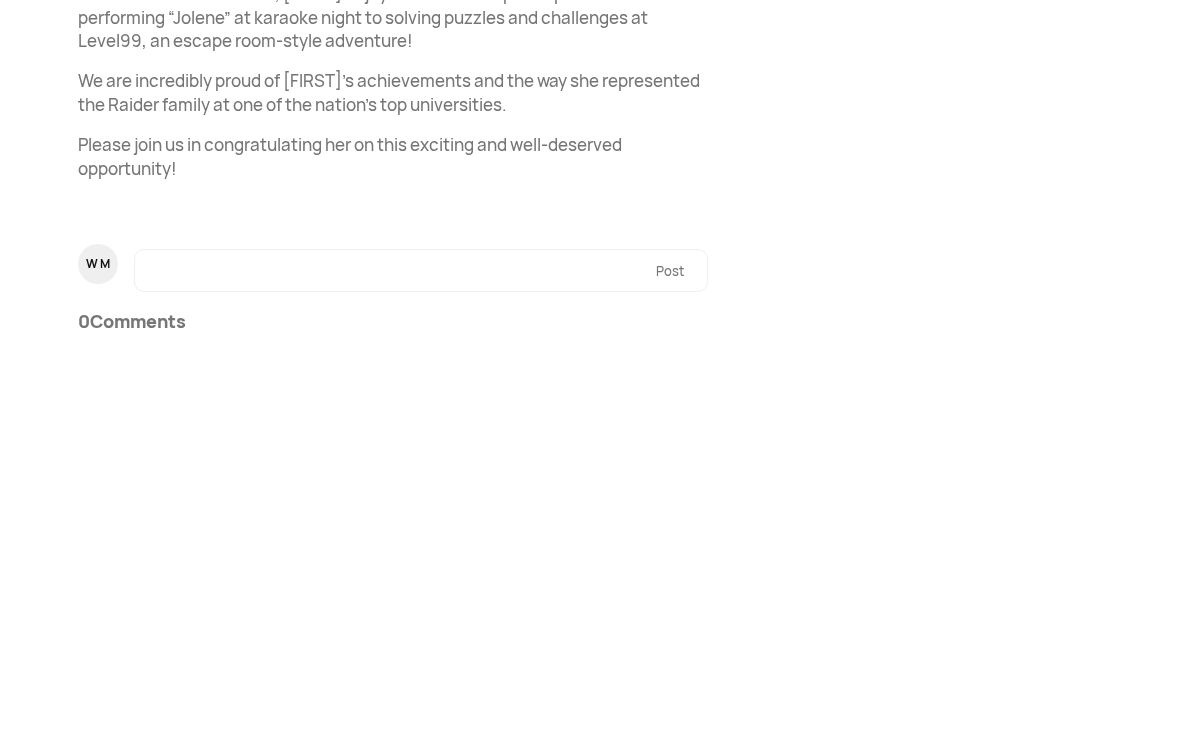 type 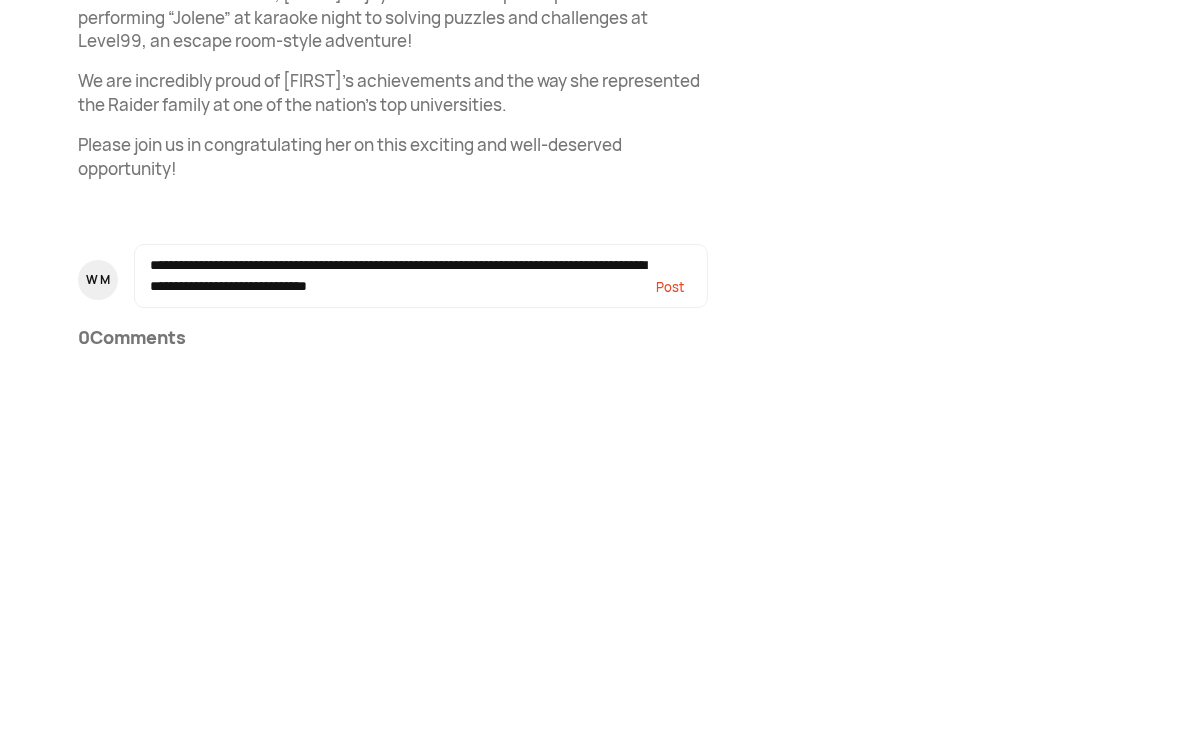 click on "Post" at bounding box center (670, 683) 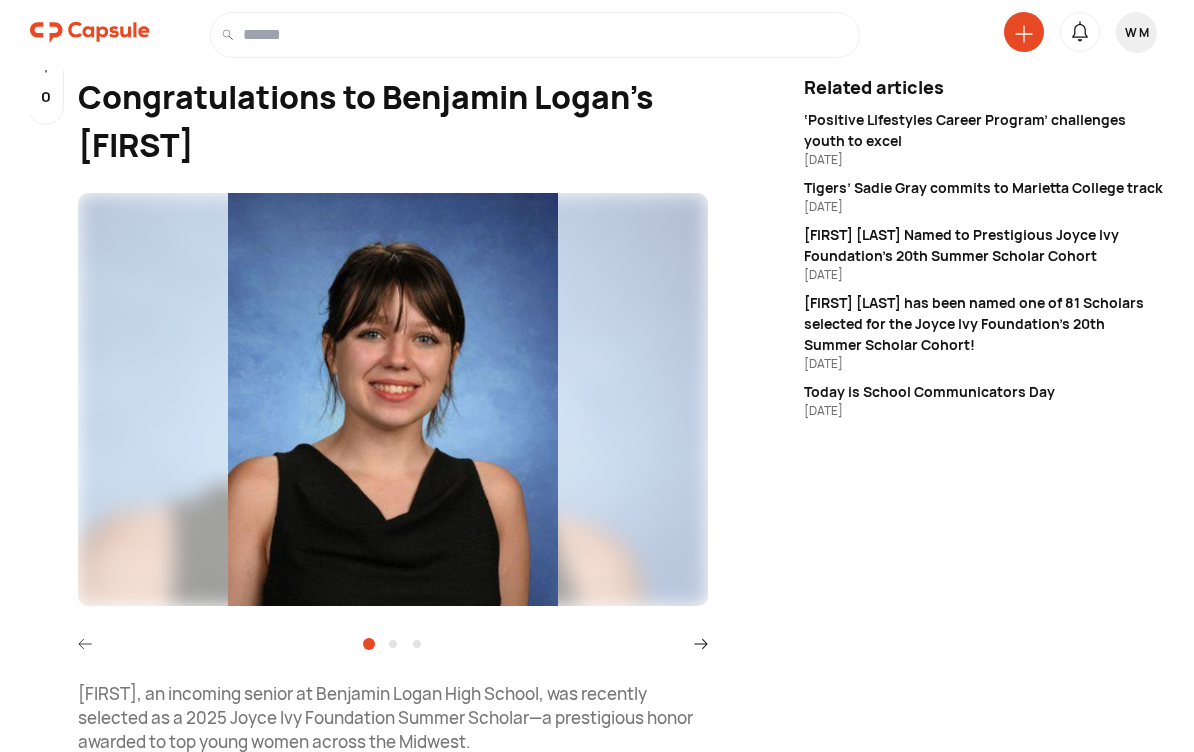 scroll, scrollTop: 121, scrollLeft: 0, axis: vertical 